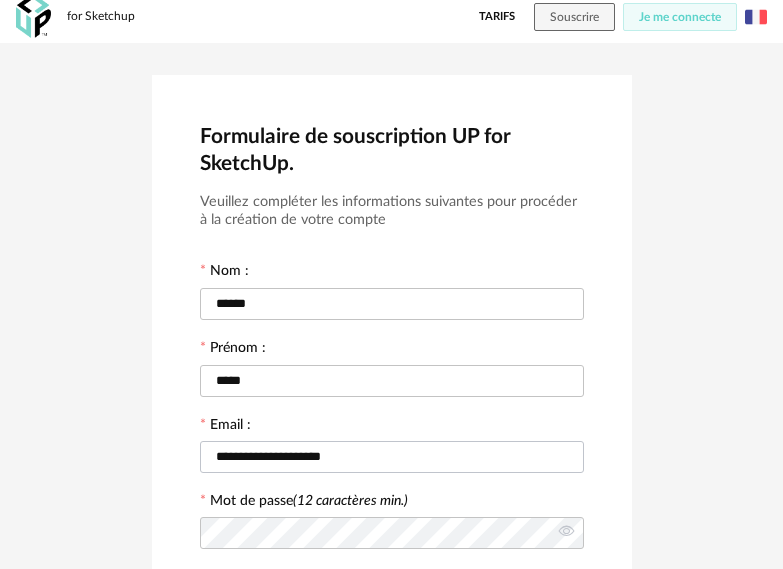 scroll, scrollTop: 0, scrollLeft: 0, axis: both 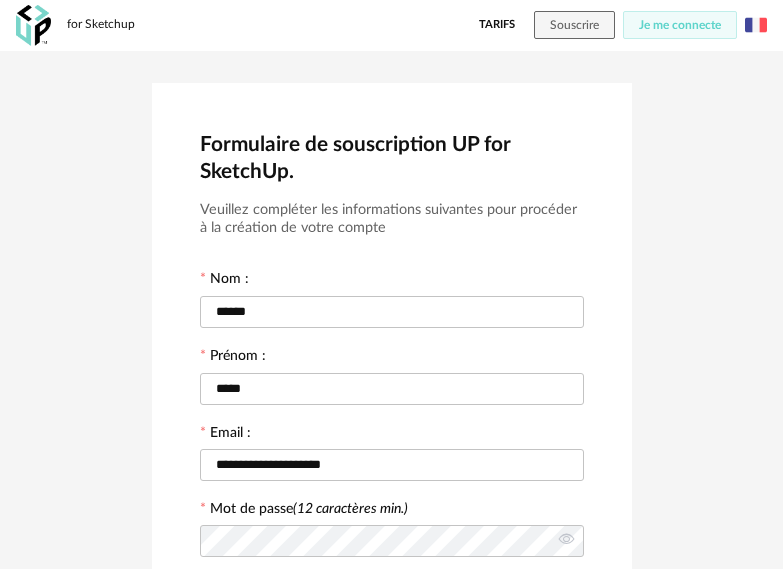 click on "for Sketchup   Tarifs   Souscrire   Je me connecte
English
Menu icon" at bounding box center (391, 25) 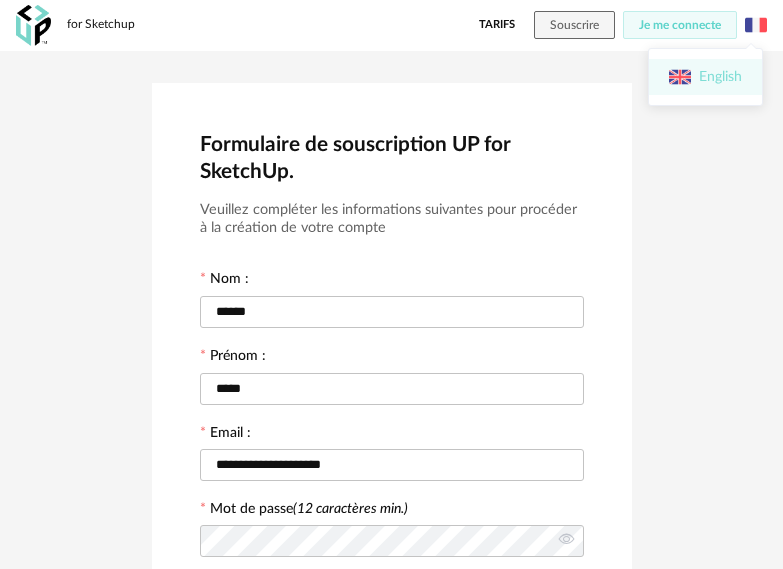 click on "English" at bounding box center (705, 77) 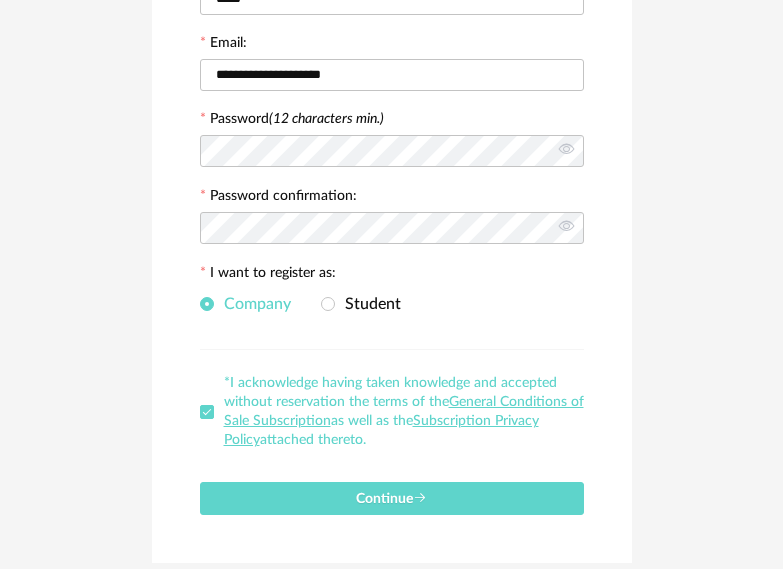 scroll, scrollTop: 333, scrollLeft: 0, axis: vertical 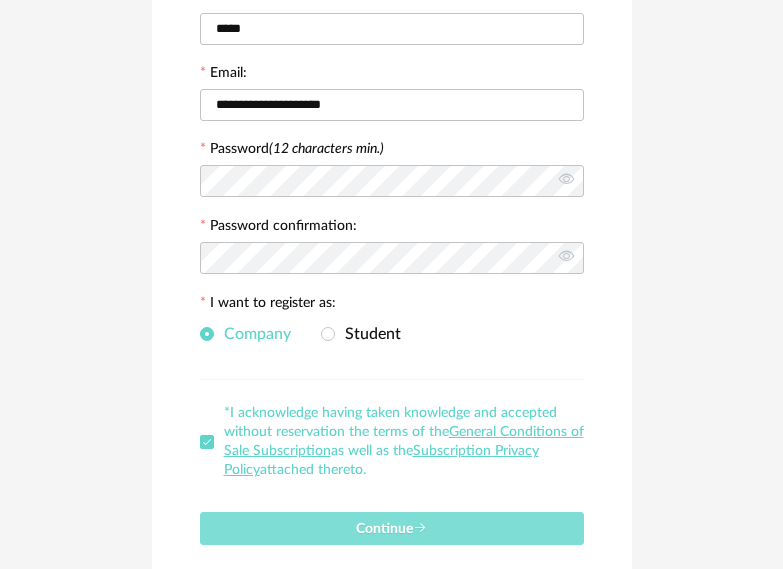 click on "Continue" at bounding box center (392, 528) 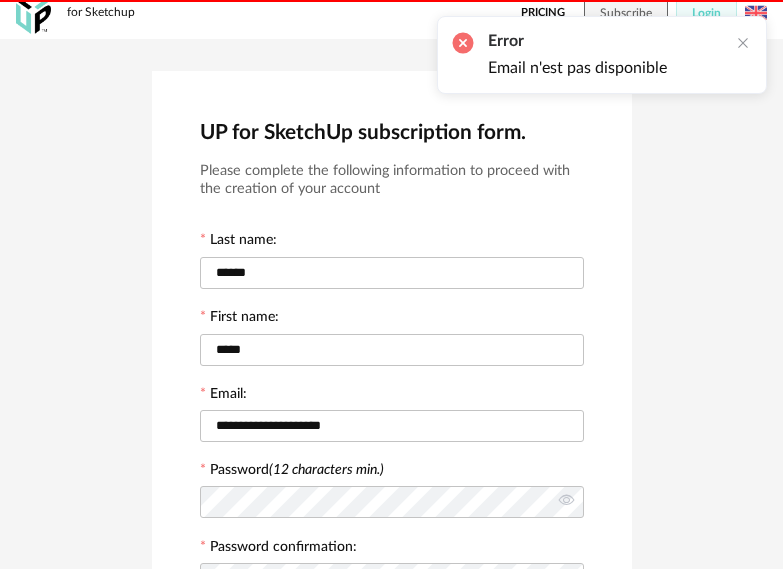 scroll, scrollTop: 0, scrollLeft: 0, axis: both 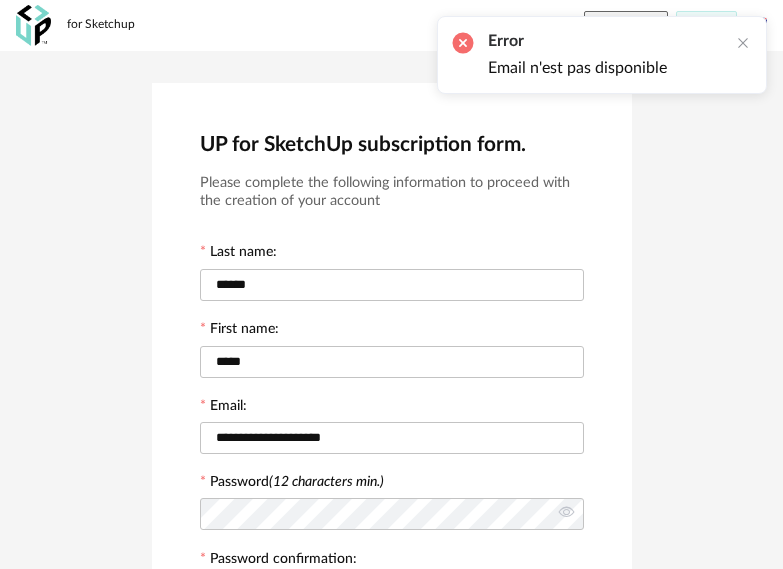 click on "Error Email n'est pas disponible" at bounding box center (602, 55) 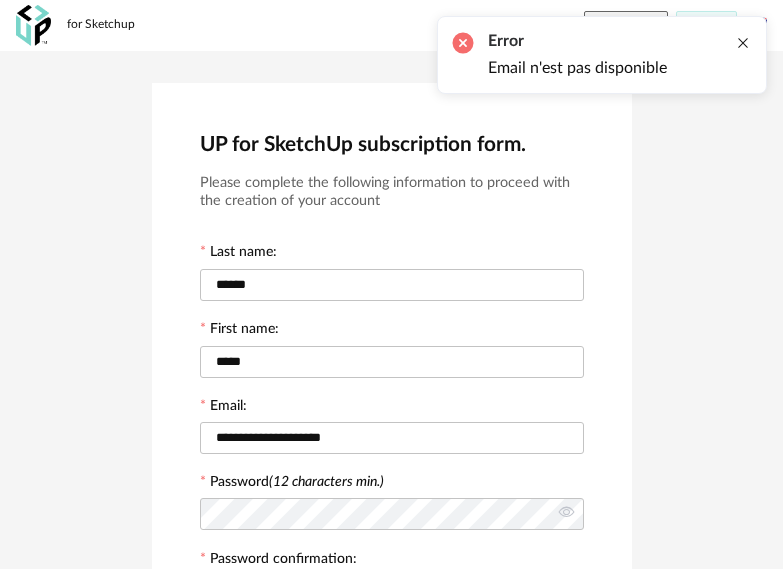 click at bounding box center [743, 43] 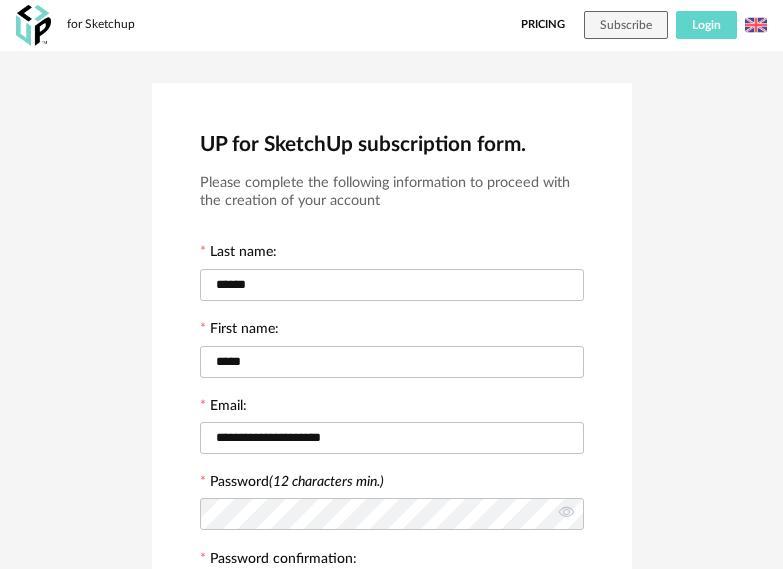 click on "Login" at bounding box center (706, 25) 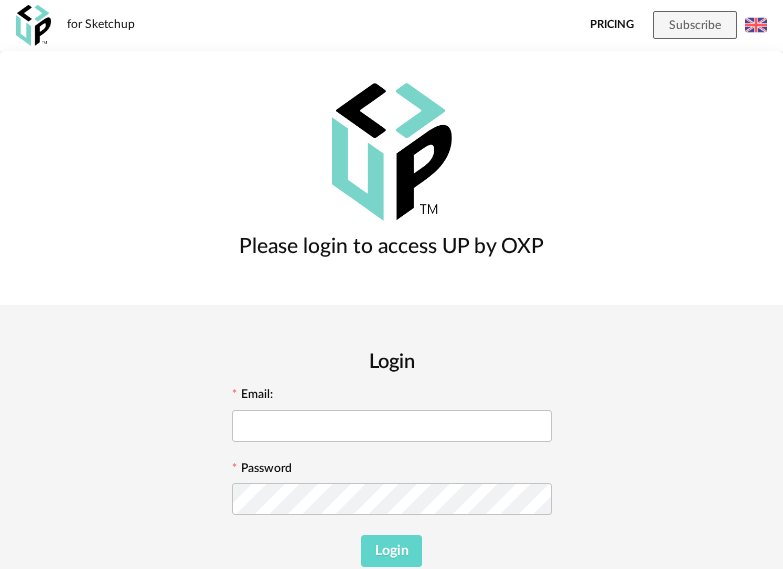 click on "Email:" at bounding box center (392, 416) 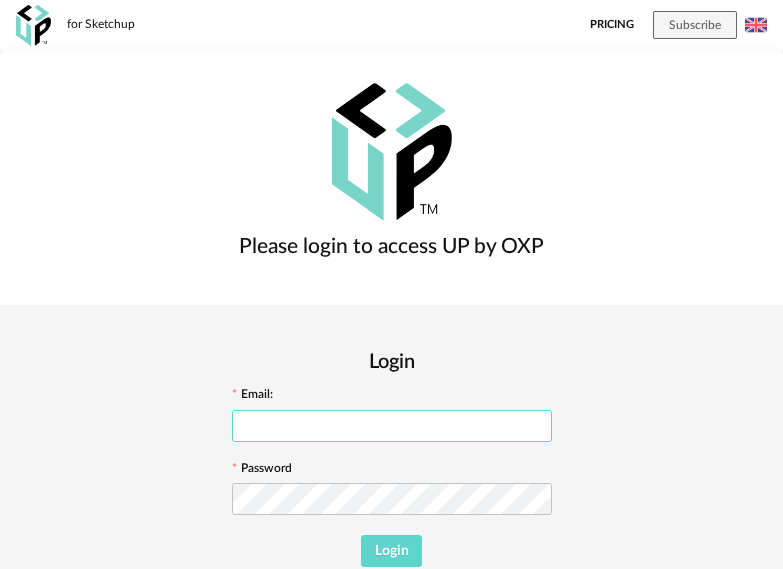 click at bounding box center (392, 426) 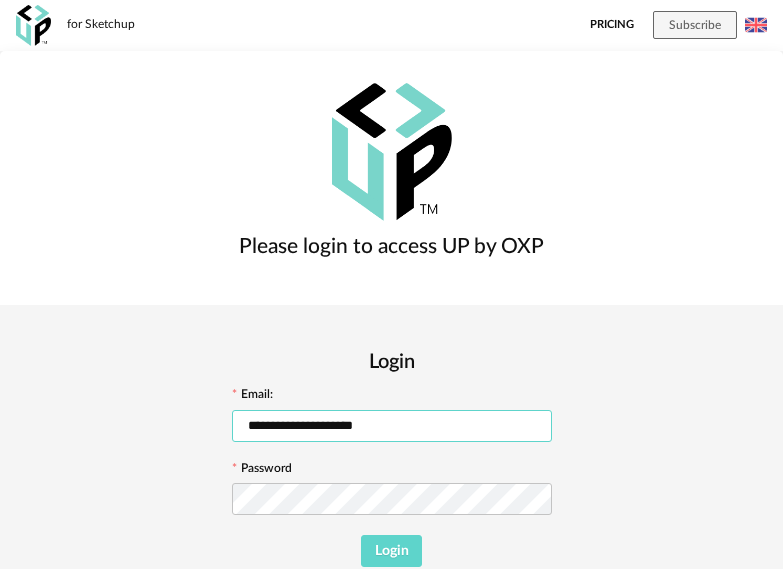 type on "**********" 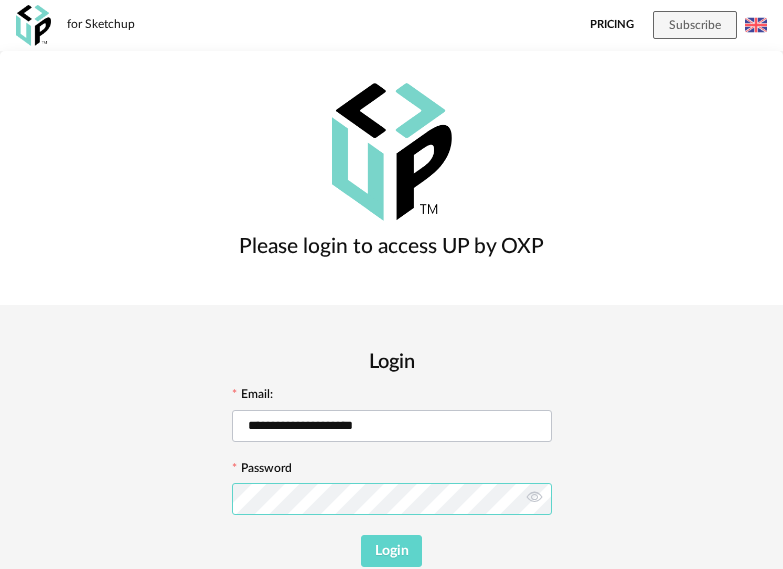 click on "Login" at bounding box center (391, 551) 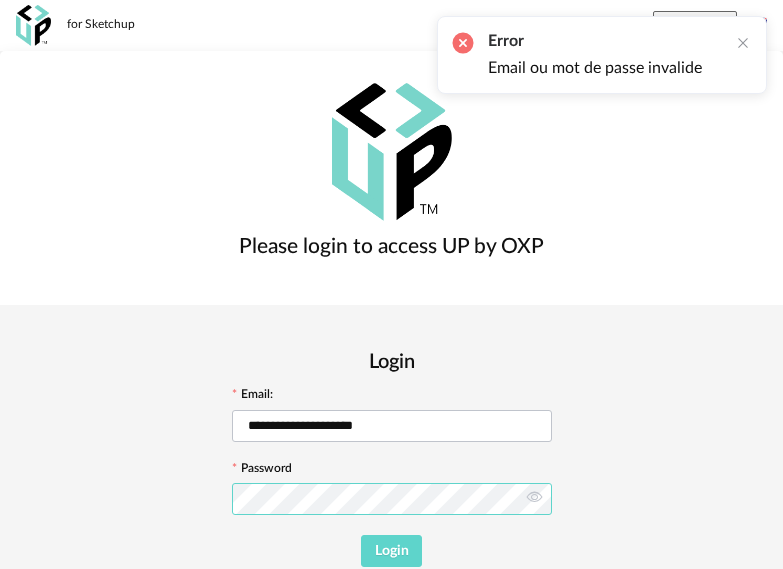 click on "Login" at bounding box center (391, 551) 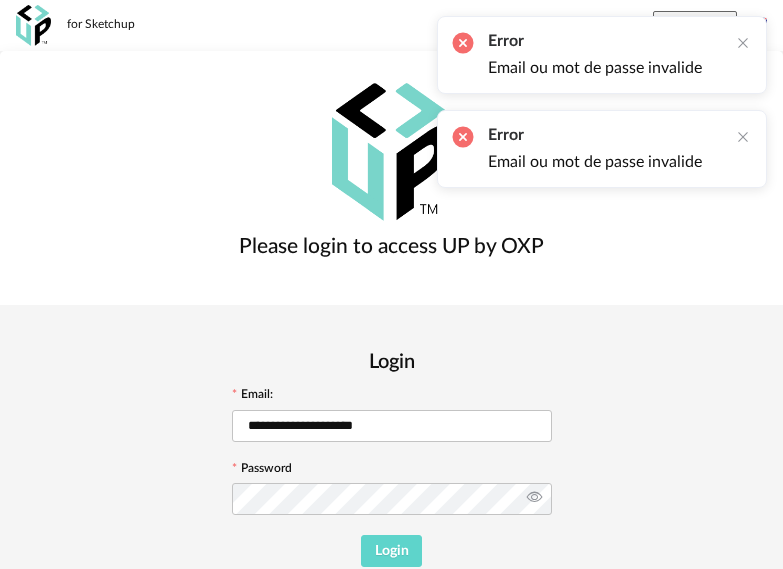 click at bounding box center (534, 499) 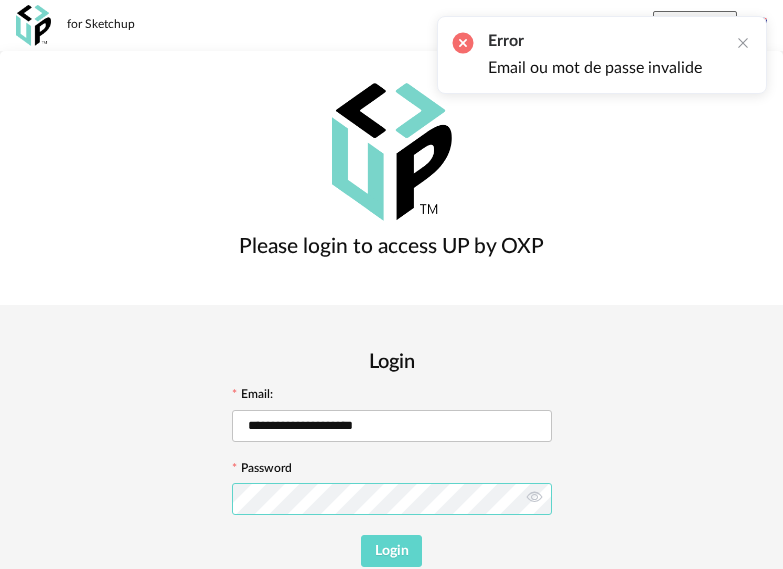 click on "Login" at bounding box center (391, 551) 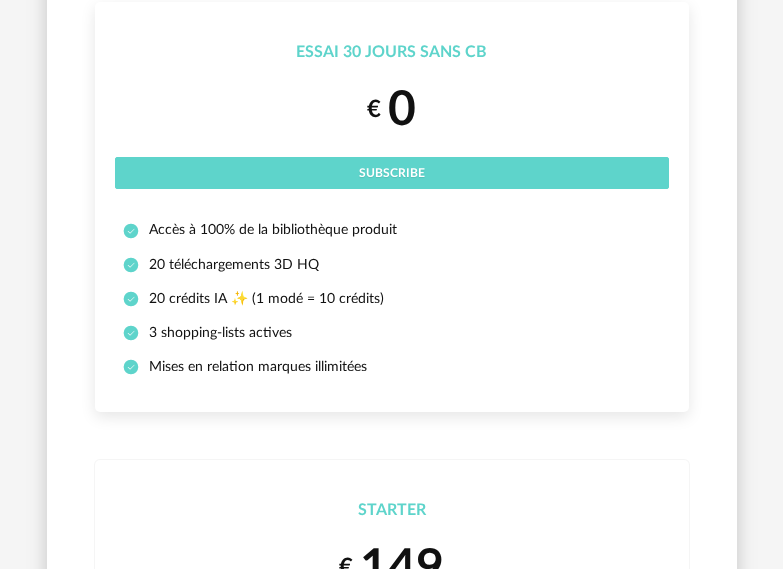 scroll, scrollTop: 0, scrollLeft: 0, axis: both 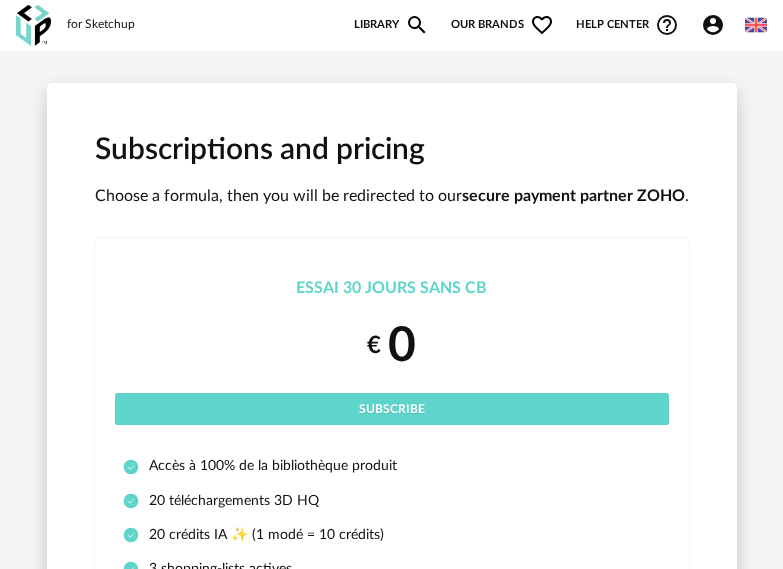 click on "Library Magnify icon" at bounding box center (391, 25) 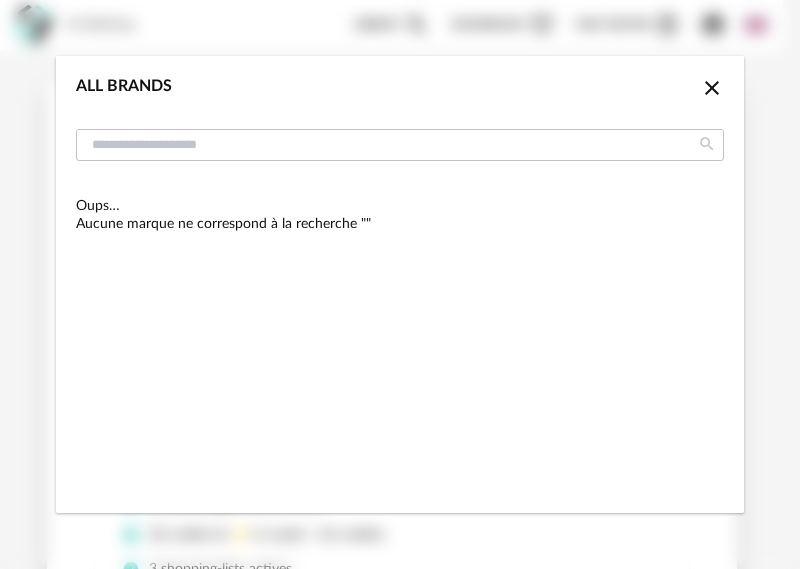 click on "Close icon" 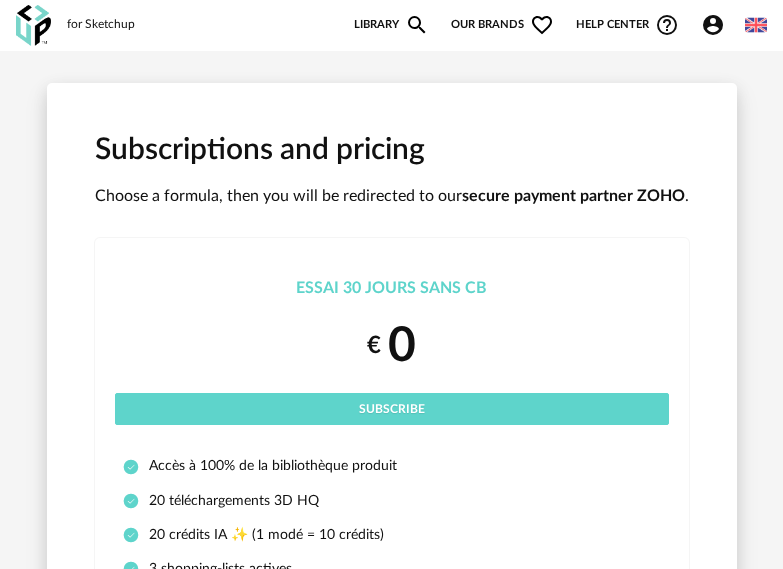 click on "for Sketchup   New shopping list
Update my Shopping List
Refresh icon           Library Magnify icon   Our brands Heart Outline icon
Help center Help Circle Outline icon   Video tutorials   Read FAQ   Contact support   Account Circle icon   Account   Connected as   mhmoud ahmed   Edit my profile   My personal library   My AI 3D Creation icon   Platform updates       Logout
Français
Menu icon" at bounding box center [391, 25] 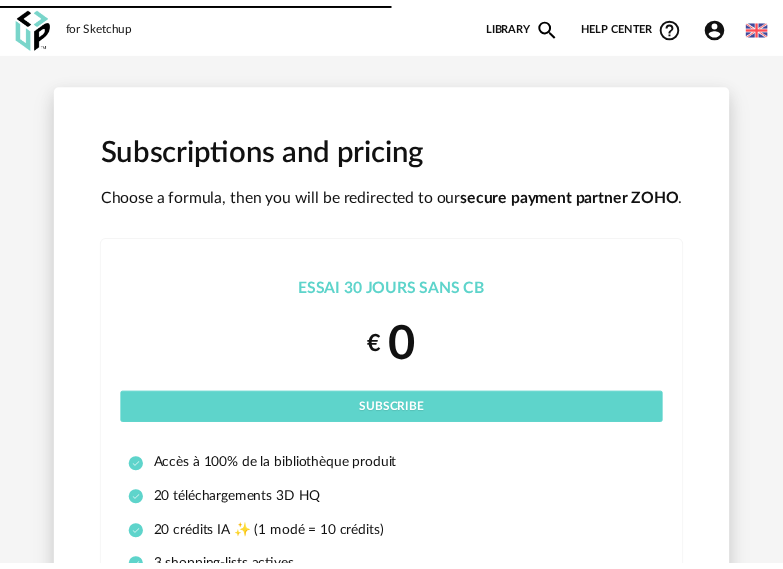 scroll, scrollTop: 0, scrollLeft: 0, axis: both 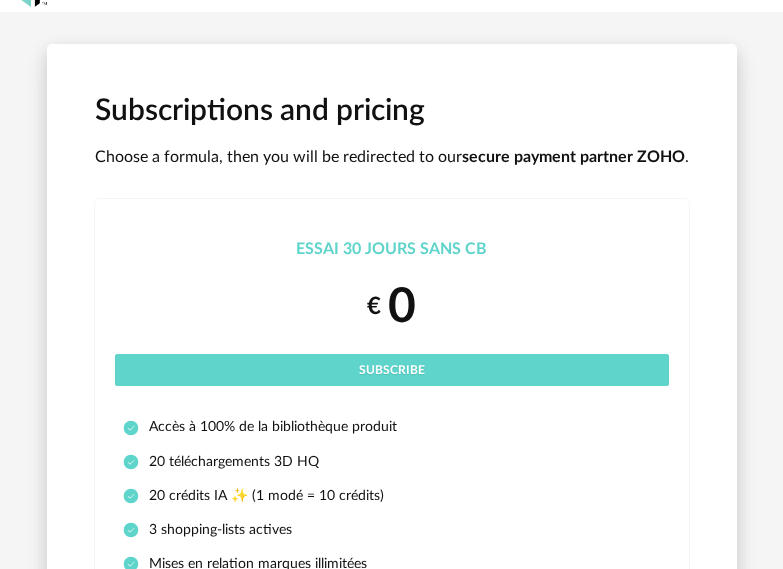 click on "Subscriptions and pricing   Choose a formula, then you will be redirected to our  secure payment partner ZOHO .   Essai 30 jours sans CB   €    0      Subscribe   Accès à 100% de la bibliothèque produit
20 téléchargements 3D HQ
20 crédits IA ✨ (1 modé = 10 crédits)
3 shopping-lists actives
Mises en relation marques illimitées
Starter   €    149      Billed yearly     Subscribe   Accès à la bibliothèque produits
360 téléchargements 3D HQ / an
100 crédits IA ✨ (1 modé = 10 crédits)
3 shopping-lists actives
Mises en relation marques illimitées
1 formation offerte
Pro   €    199      Billed yearly     Subscribe   Accès à la bibliothèque produits
Téléchargements 3D HQ illimités
400 crédits IA ✨ (1 modé = 10 crédits)
Shopping-lists illimitées
Mises en relation marques
illimitées
1 formation offerte
Pro-Mensuel   €    24" at bounding box center [392, 1199] 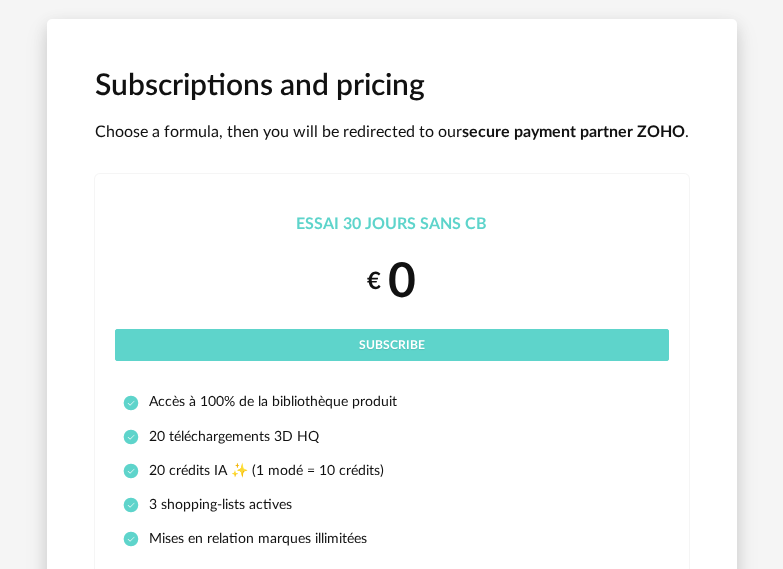 scroll, scrollTop: 100, scrollLeft: 0, axis: vertical 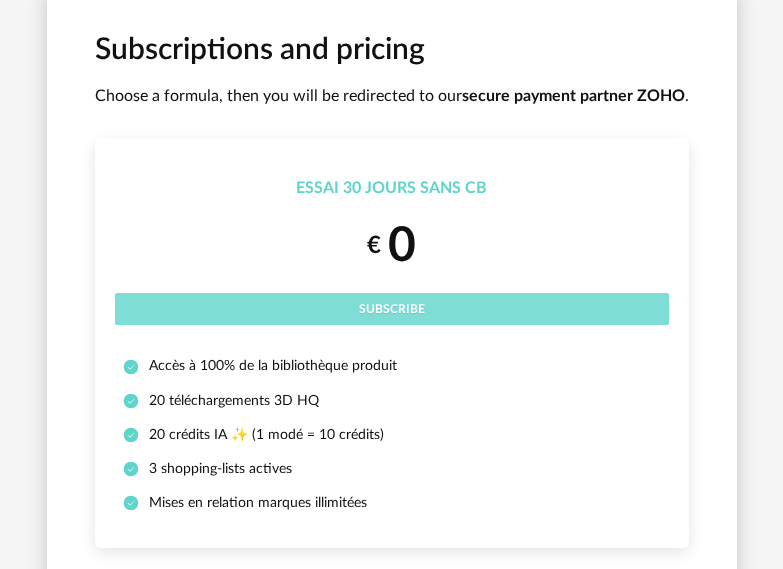 click on "Subscribe" at bounding box center [392, 309] 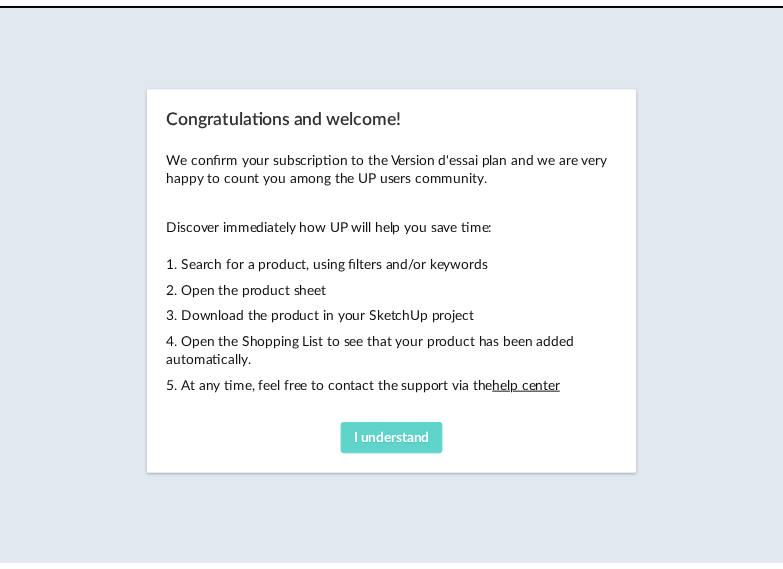 scroll, scrollTop: 0, scrollLeft: 0, axis: both 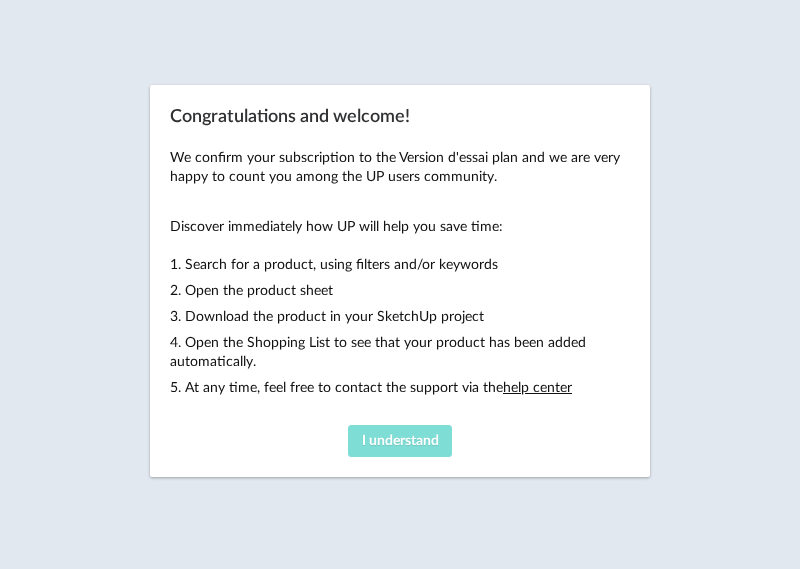 click on "I understand" at bounding box center (400, 441) 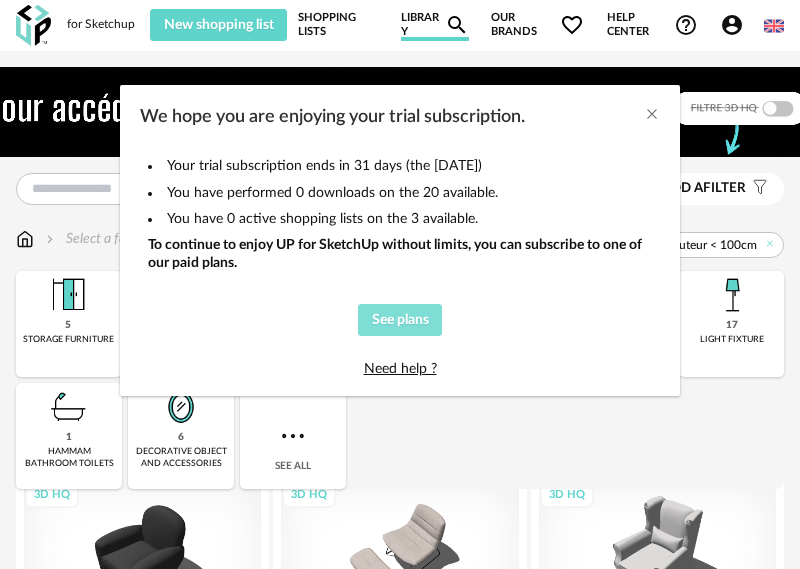 click on "See plans" at bounding box center (400, 320) 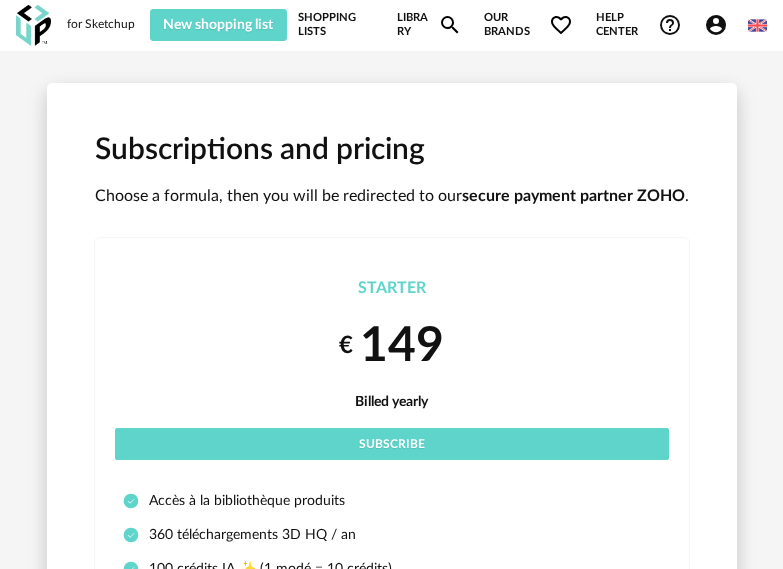 click on "for Sketchup" at bounding box center [101, 25] 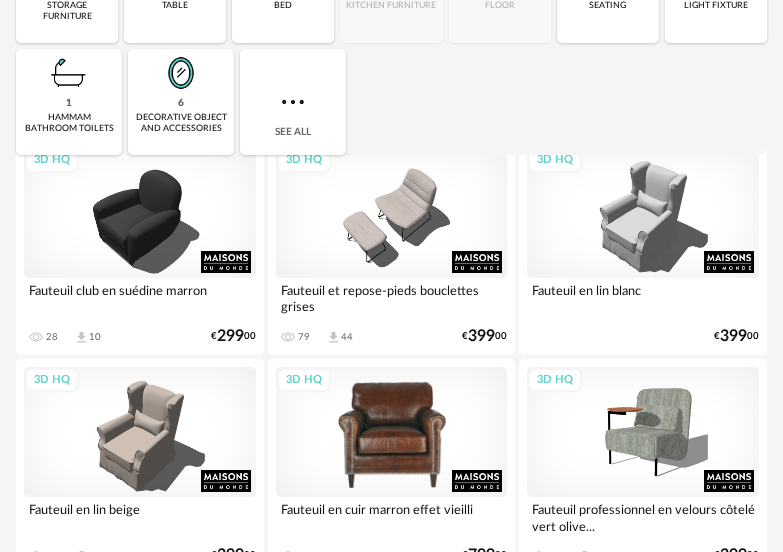 scroll, scrollTop: 300, scrollLeft: 0, axis: vertical 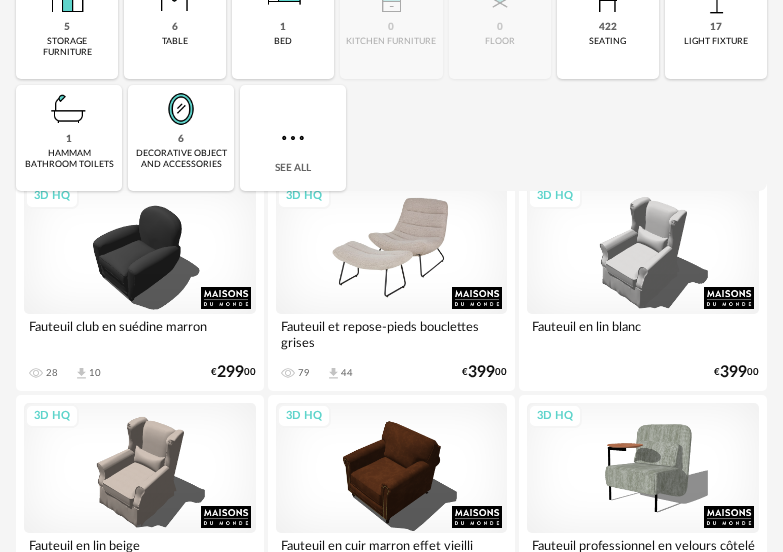click on "3D HQ" at bounding box center (392, 248) 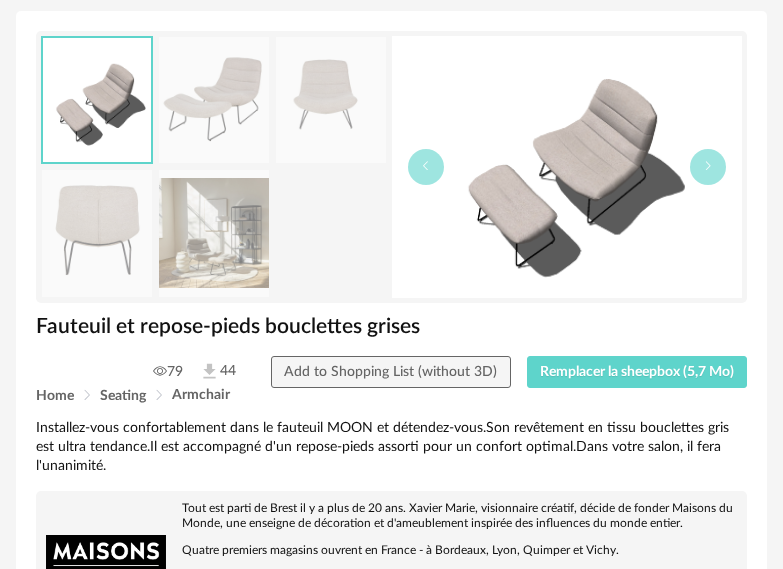 scroll, scrollTop: 300, scrollLeft: 0, axis: vertical 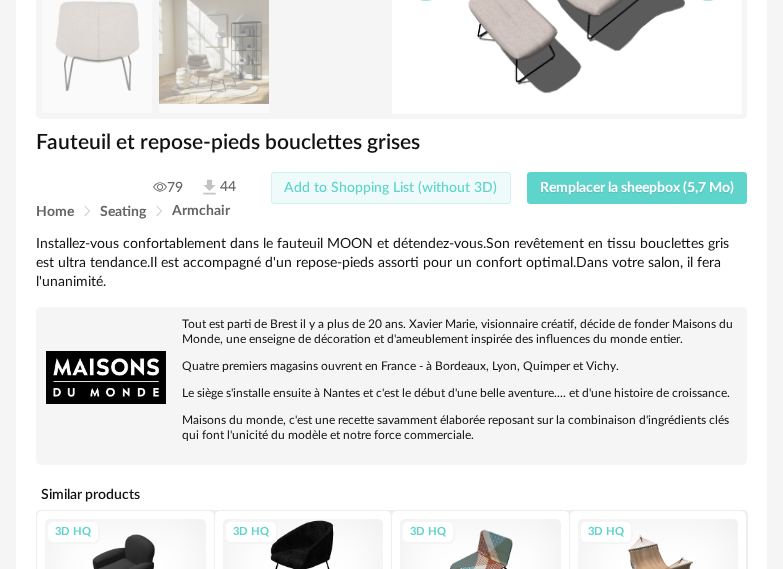 click on "Add to Shopping List (without 3D)" at bounding box center [391, 188] 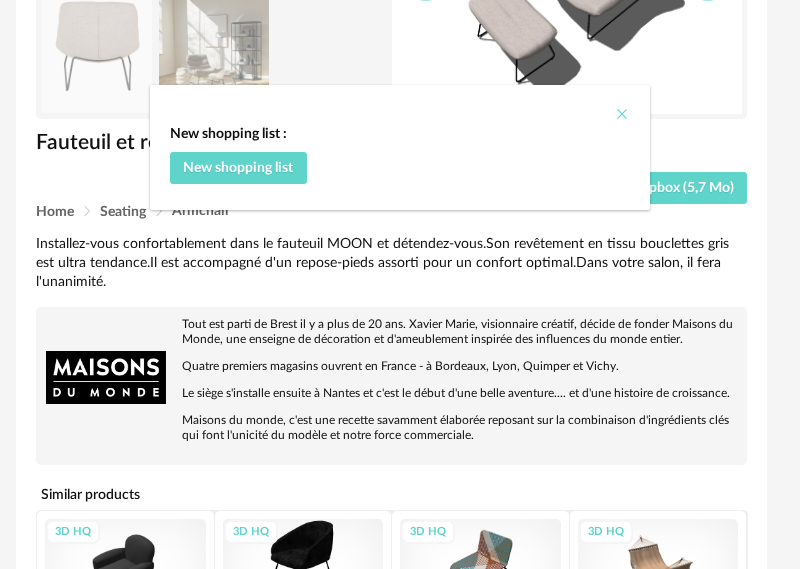click at bounding box center [622, 114] 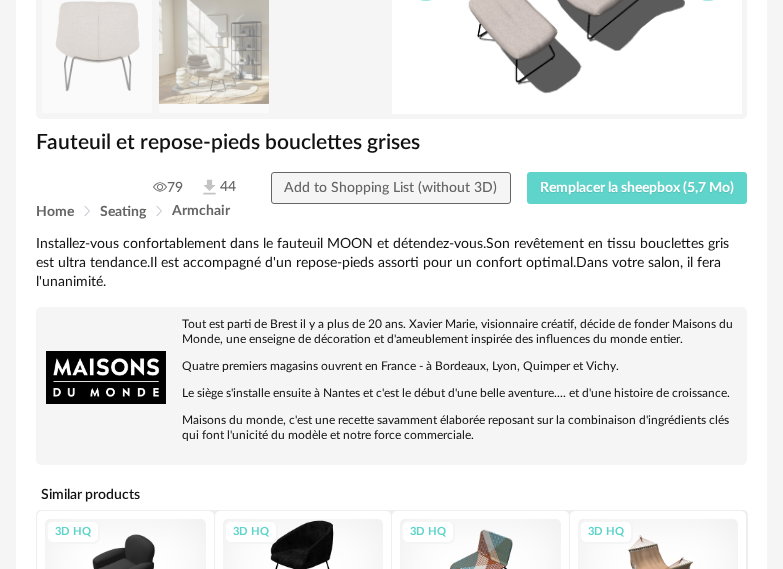 click at bounding box center (209, 187) 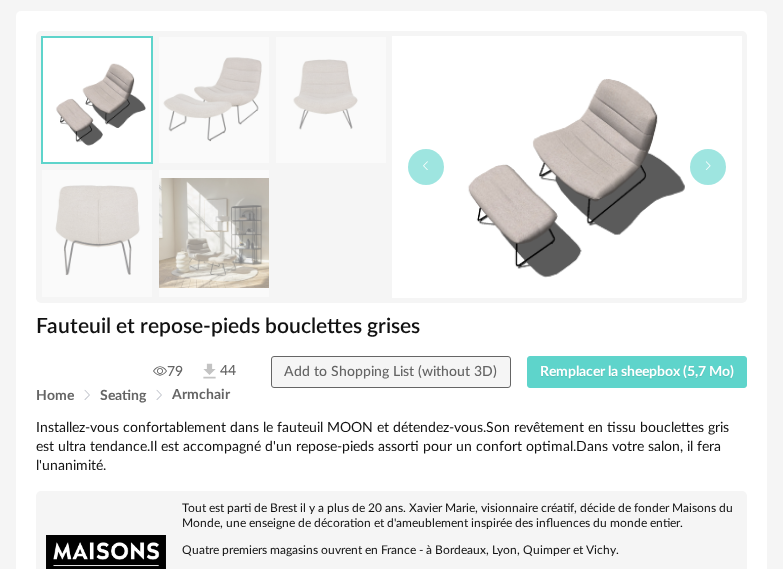 scroll, scrollTop: 100, scrollLeft: 0, axis: vertical 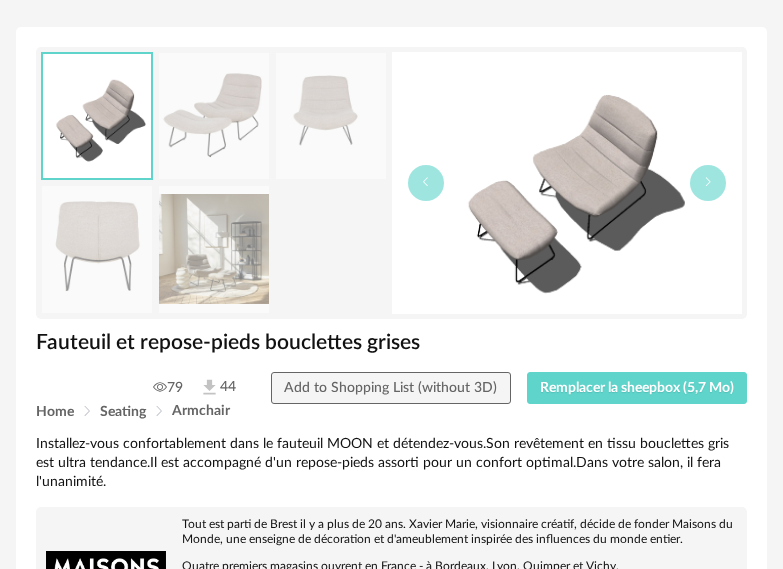 click at bounding box center [567, 183] 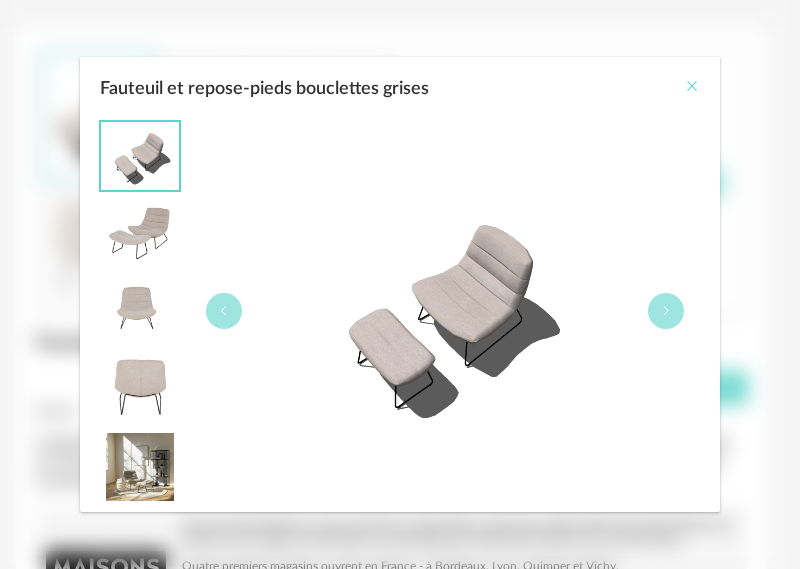 click at bounding box center (692, 86) 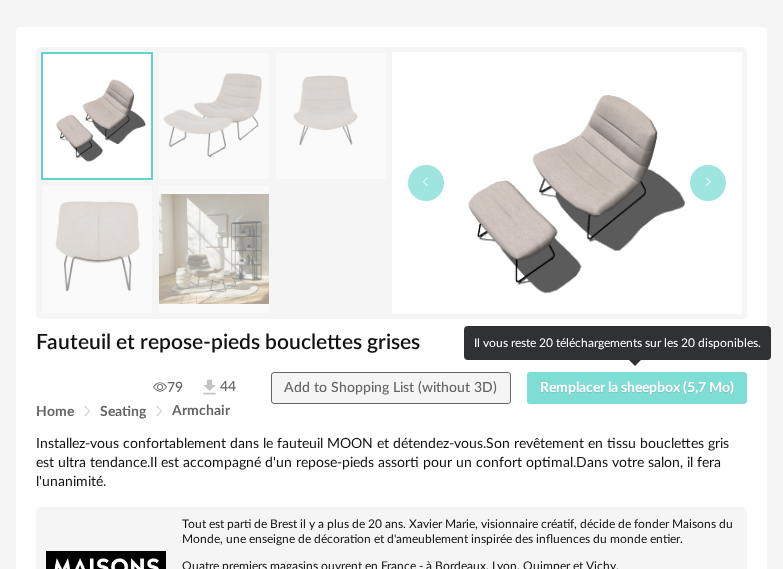 click on "Remplacer la sheepbox (5,7 Mo)" at bounding box center (637, 388) 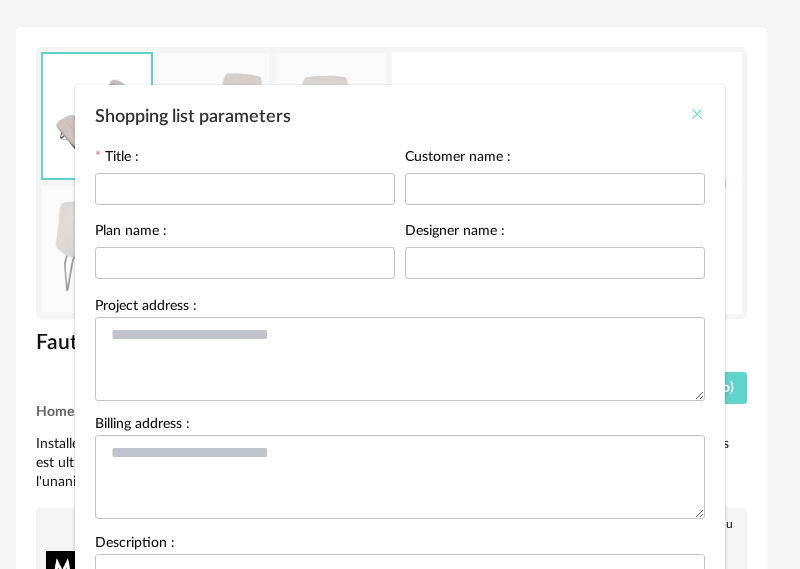 click at bounding box center (697, 114) 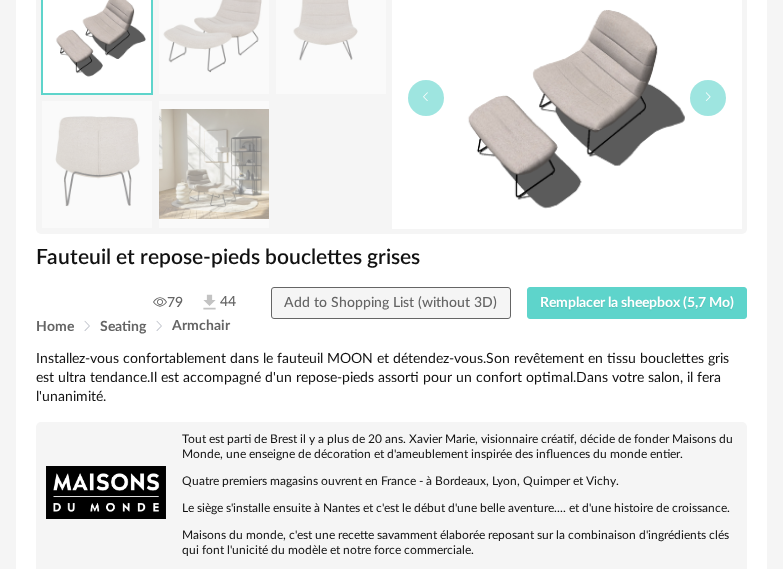 scroll, scrollTop: 0, scrollLeft: 0, axis: both 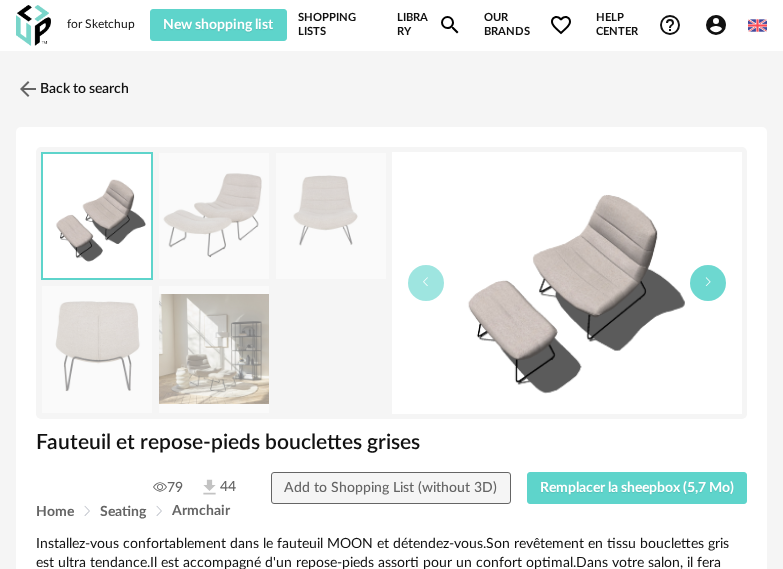 click at bounding box center (708, 283) 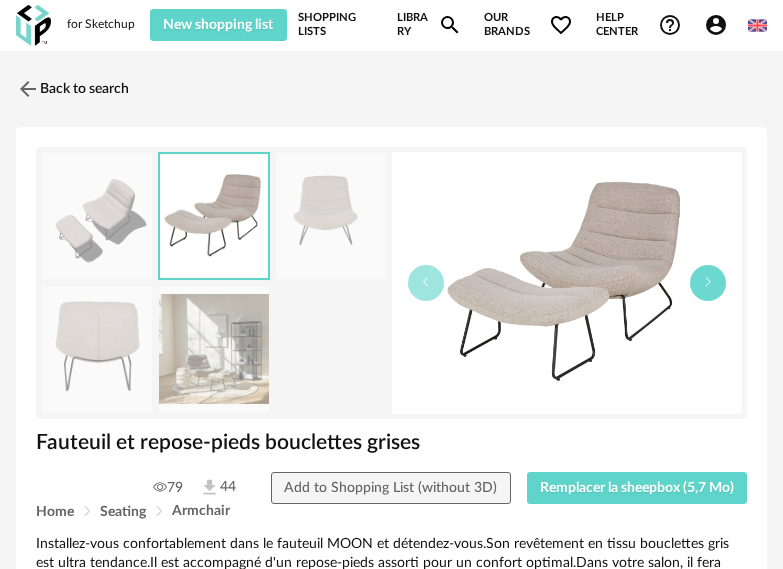 click at bounding box center (708, 283) 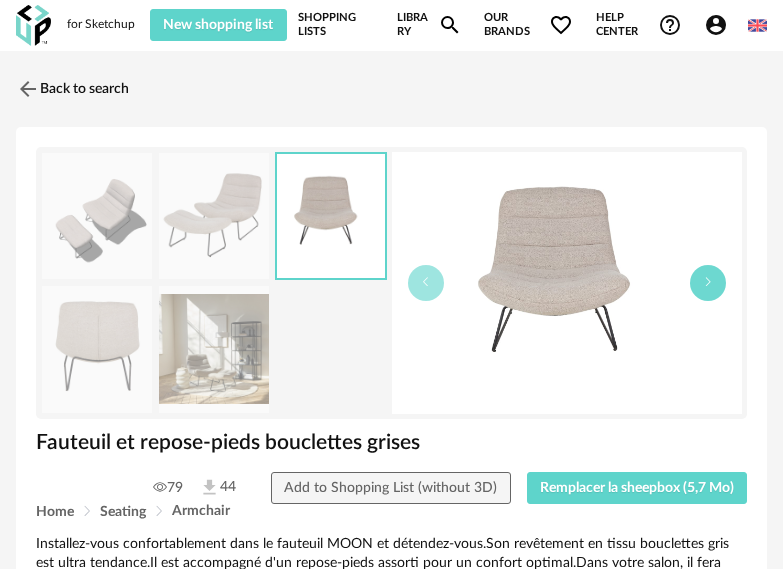 click at bounding box center [708, 283] 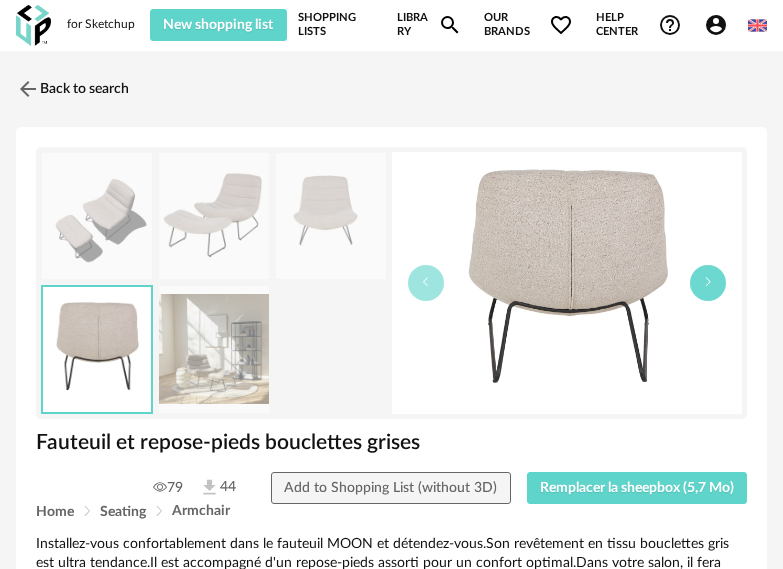 click at bounding box center [708, 283] 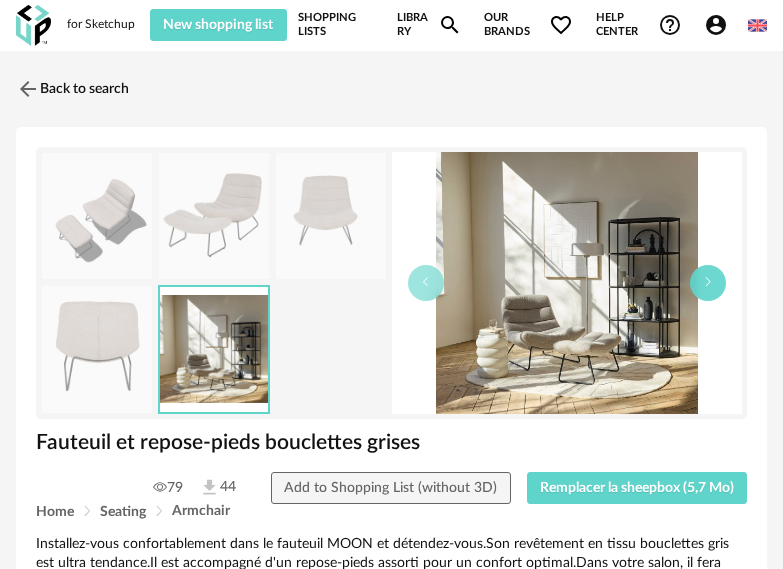 click at bounding box center [708, 283] 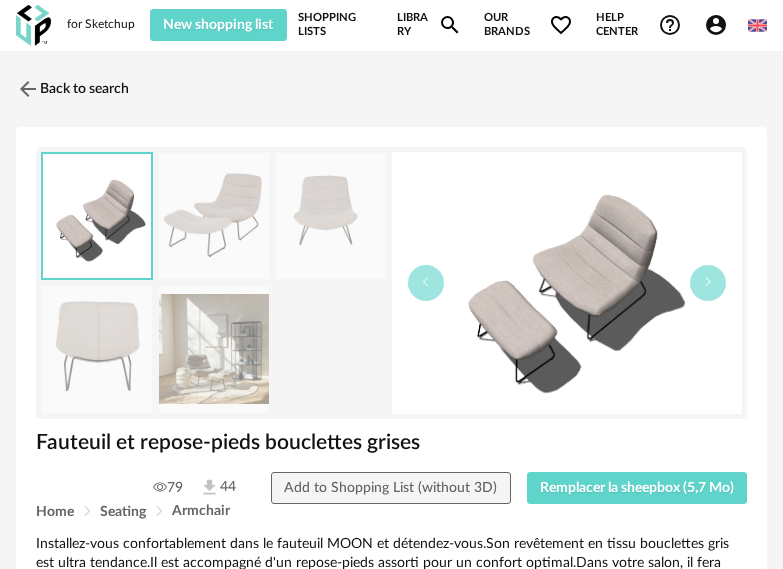 type 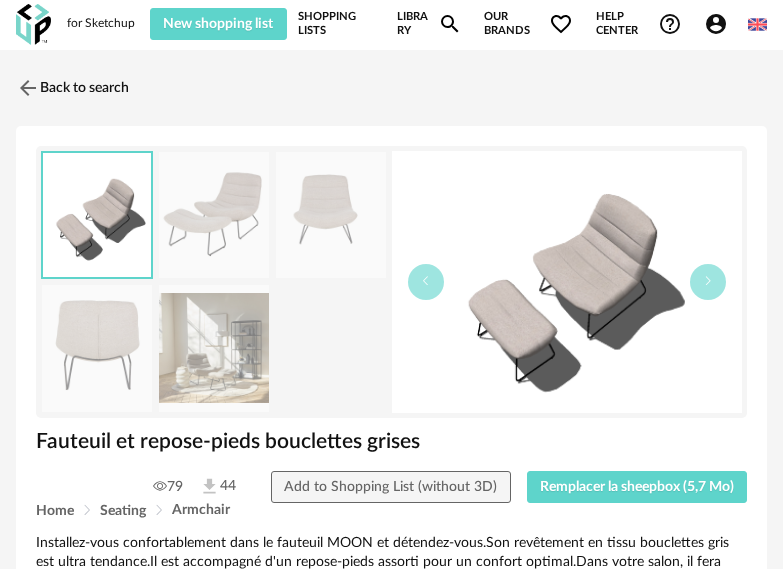 scroll, scrollTop: 0, scrollLeft: 0, axis: both 